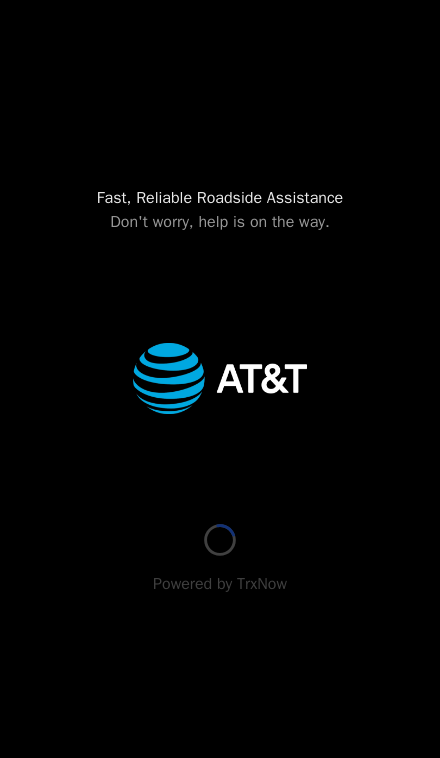 scroll, scrollTop: 0, scrollLeft: 0, axis: both 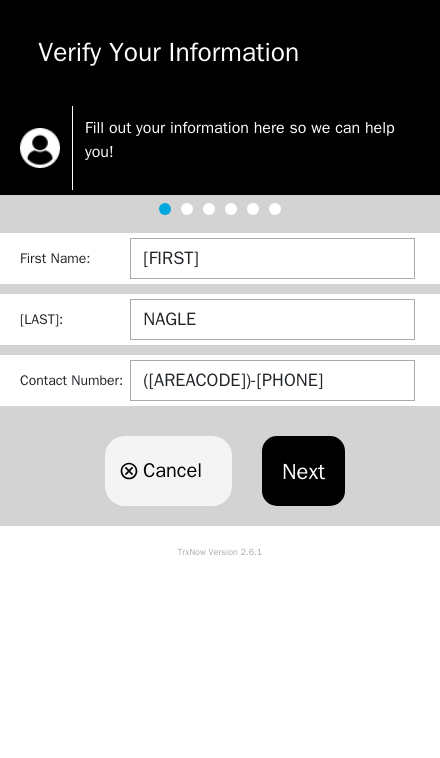 click on "Next" at bounding box center (303, 471) 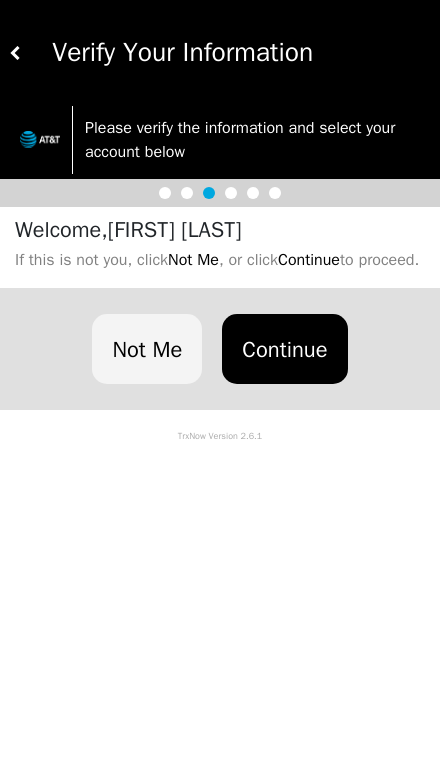 click on "Not Me" at bounding box center (147, 349) 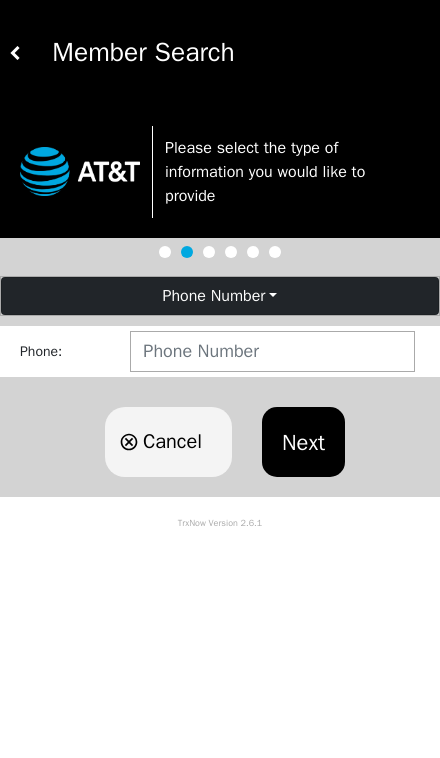 click at bounding box center (16, 53) 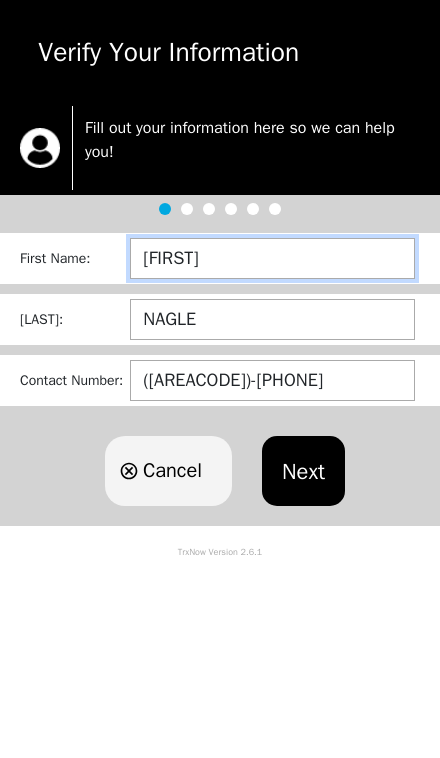 click on "[FIRST]" at bounding box center (272, 258) 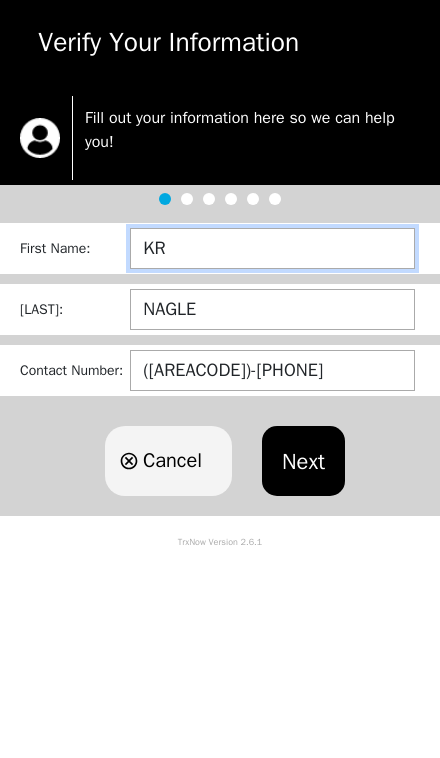 type on "K" 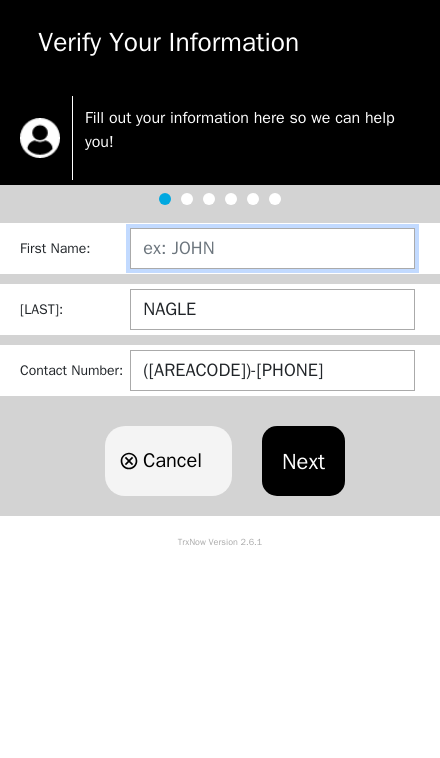 type on "[FIRST]" 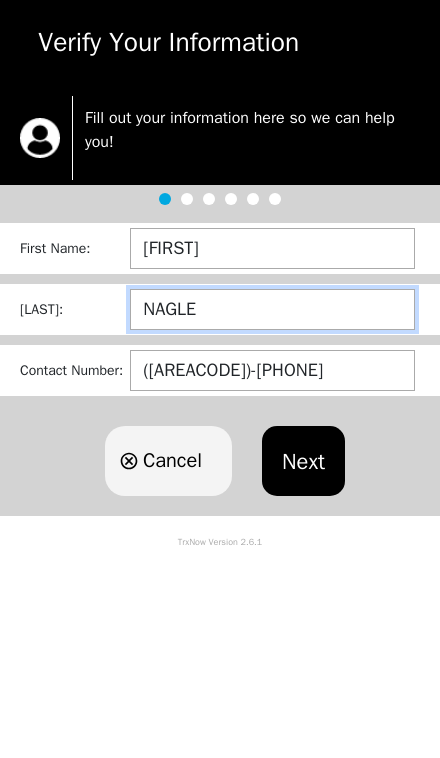 click on "NAGLE" at bounding box center [272, 319] 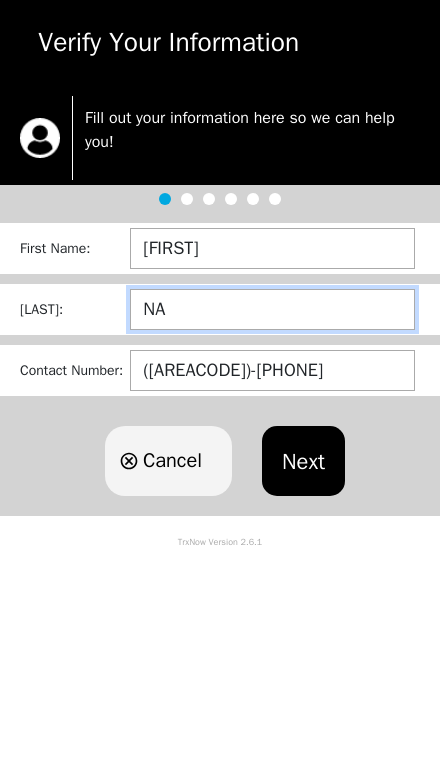 type on "N" 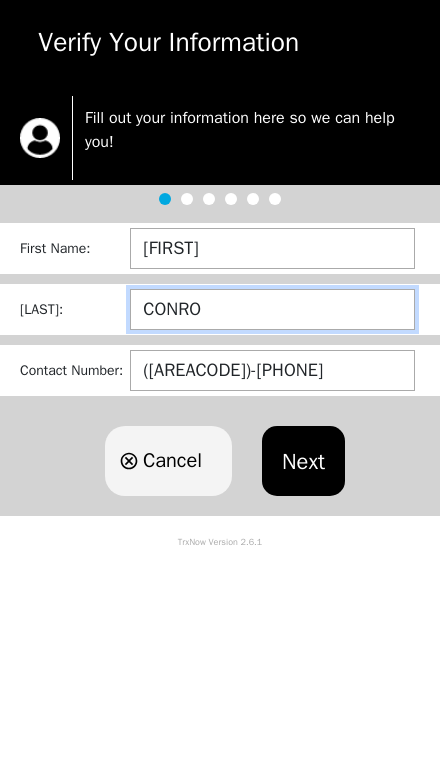 type on "CONROW" 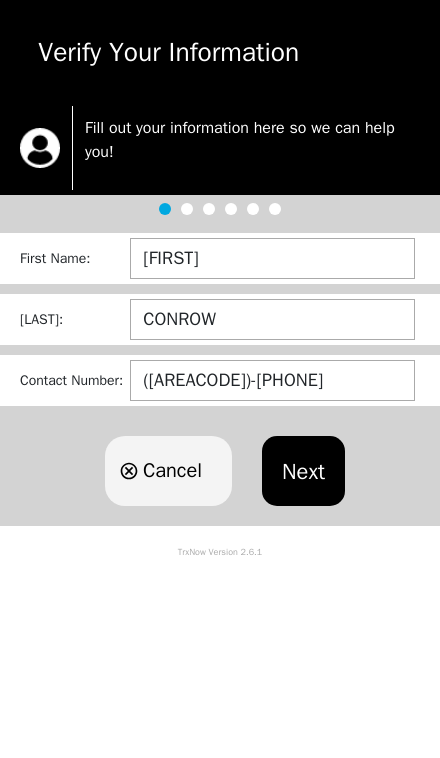 click on "Next" at bounding box center (303, 471) 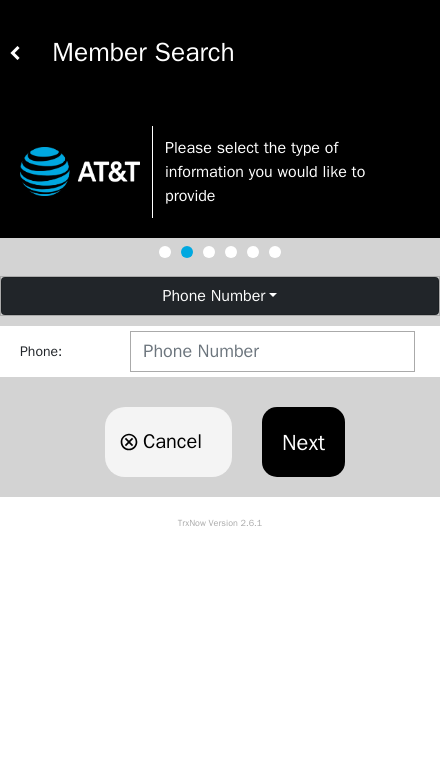 click on "Next" at bounding box center (303, 442) 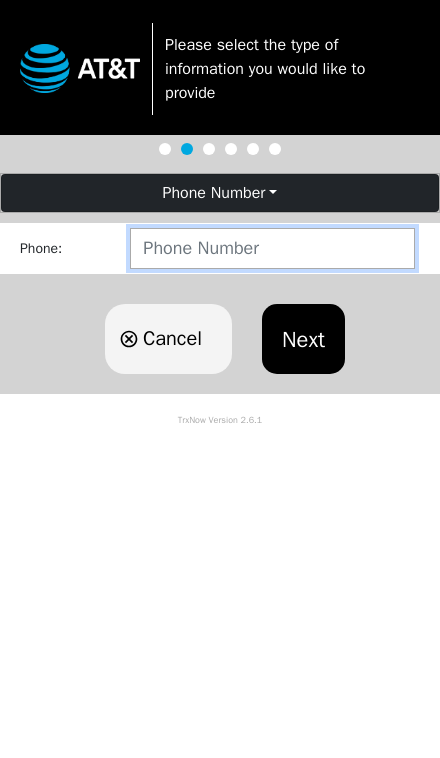 type on "[PHONE]" 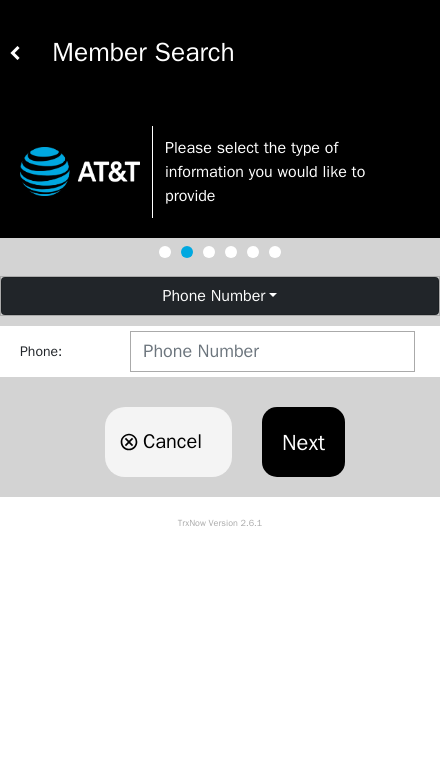 click on "Next" at bounding box center [303, 442] 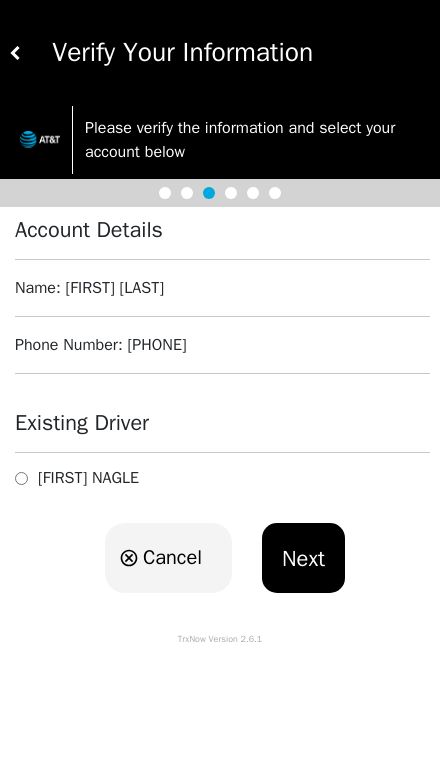 click on "Existing Driver [FIRST] [LAST]" at bounding box center (220, 451) 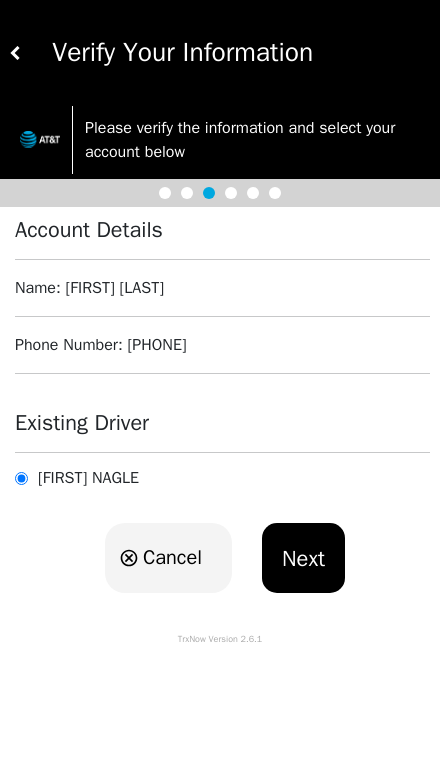 click at bounding box center [21, 478] 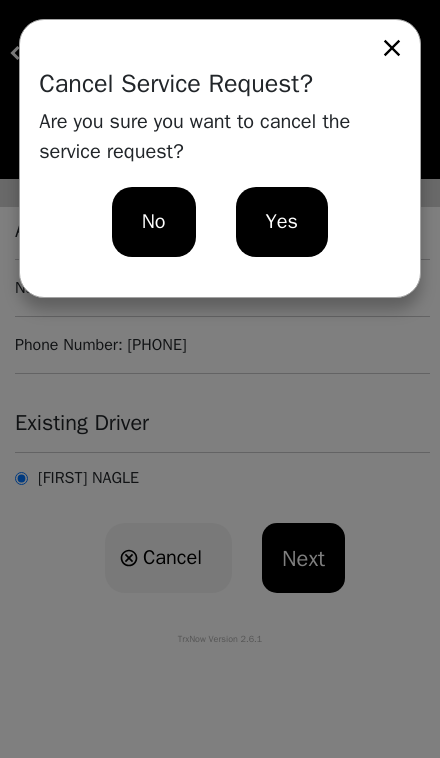 click on "No" at bounding box center (154, 223) 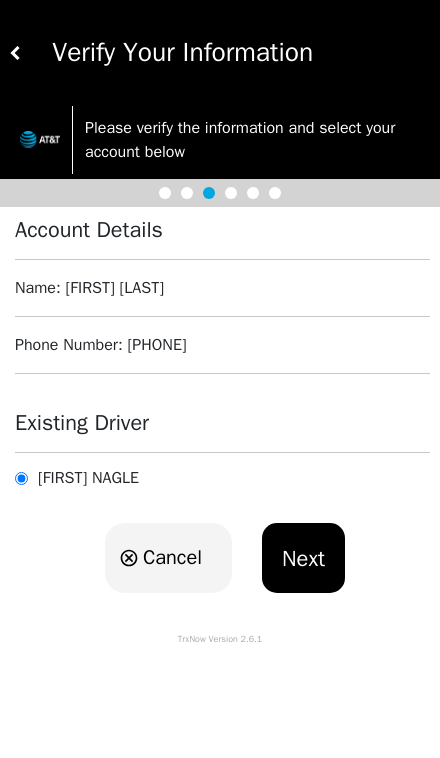 click on "Next" at bounding box center (303, 558) 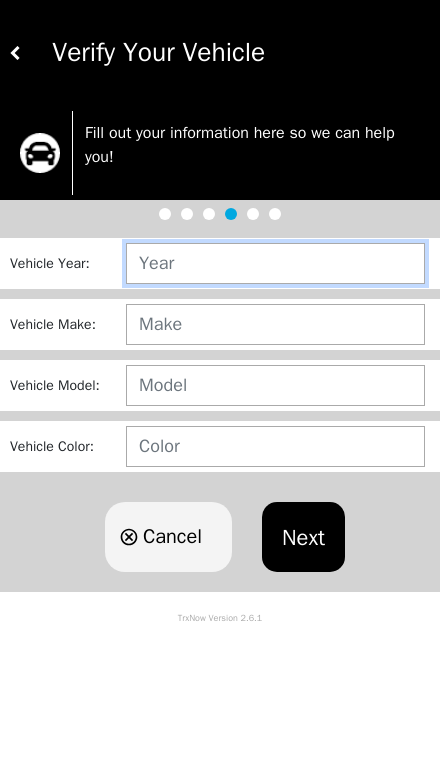 click at bounding box center (275, 263) 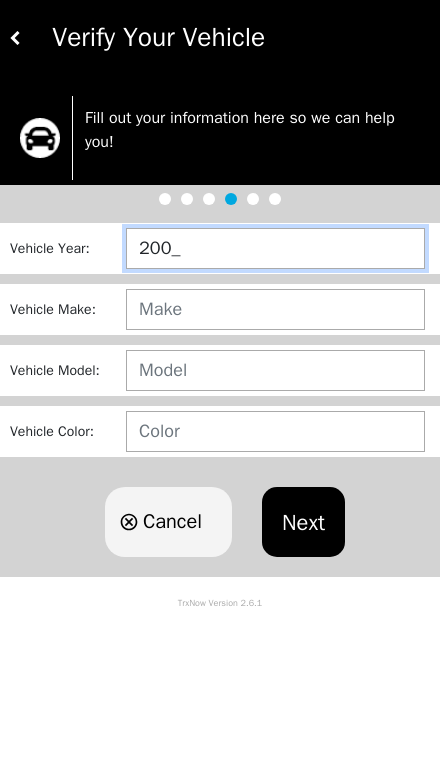 type on "[YEAR]" 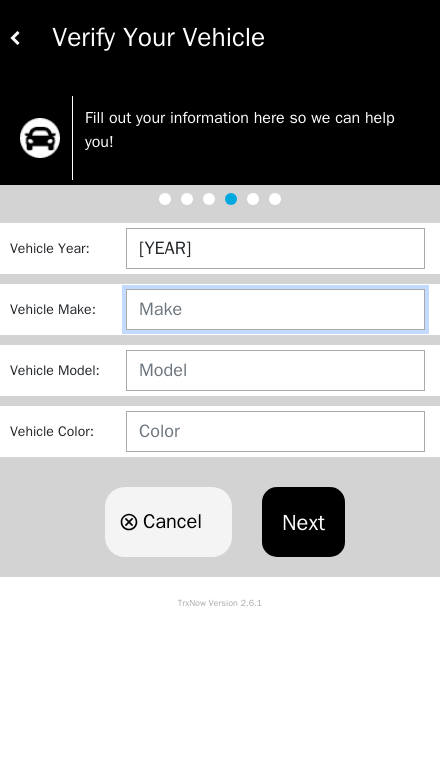 click at bounding box center (275, 324) 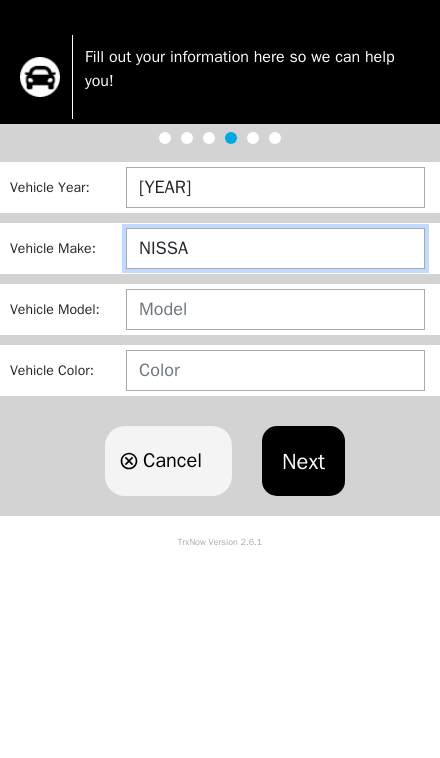 type on "NISSAN" 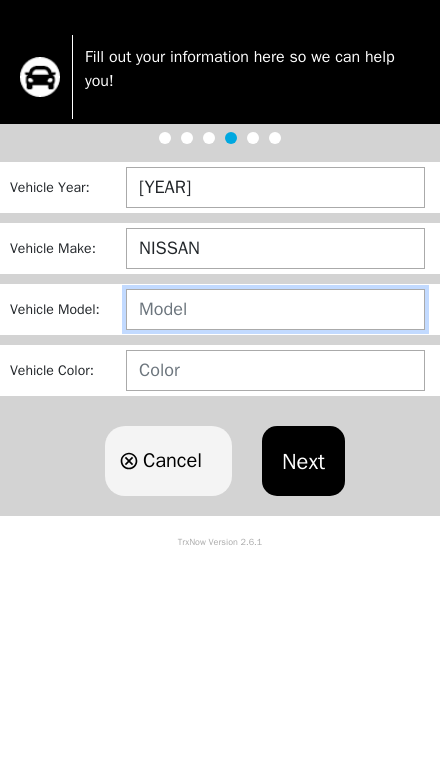 click at bounding box center [275, 385] 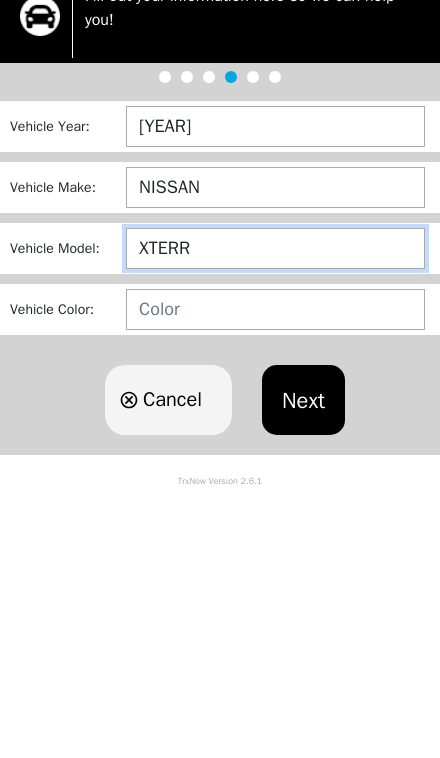 type on "XTERRA" 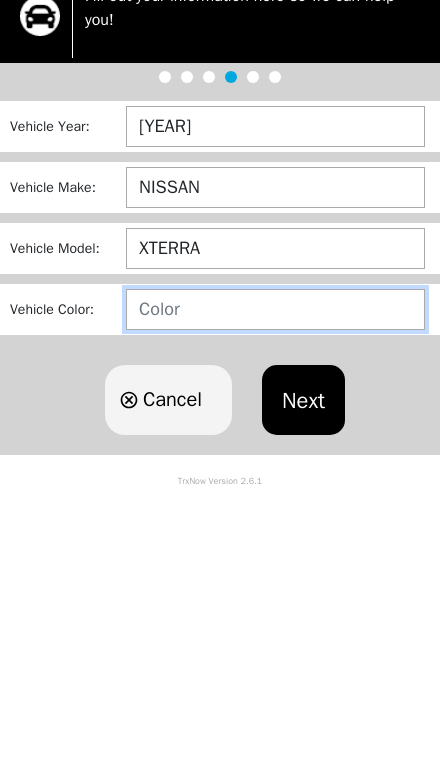 click at bounding box center (275, 446) 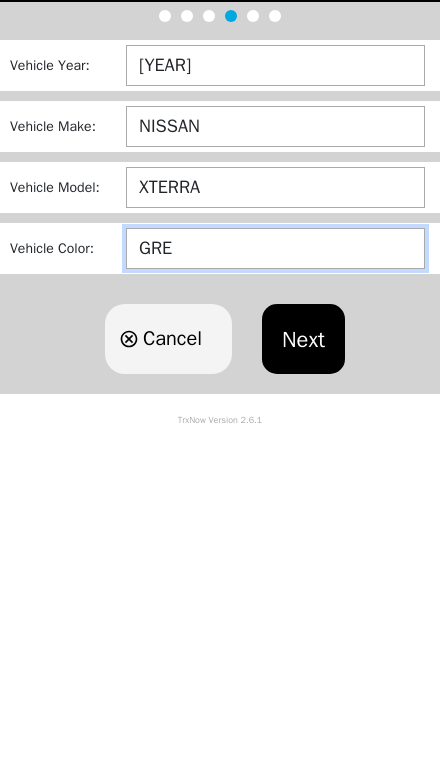 type on "GREY" 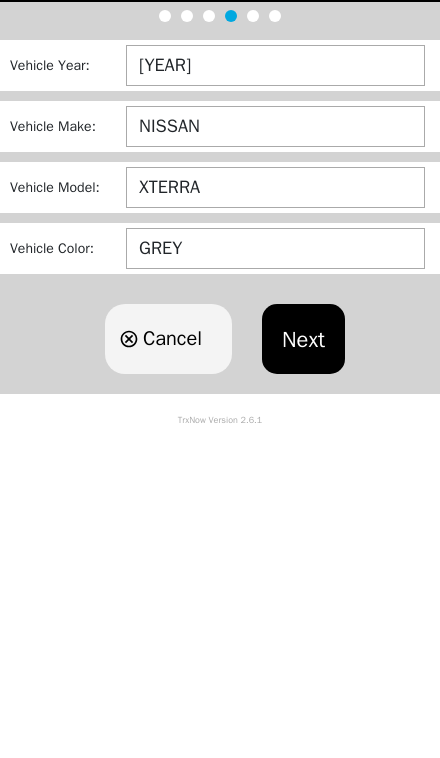 click on "Next" at bounding box center [303, 537] 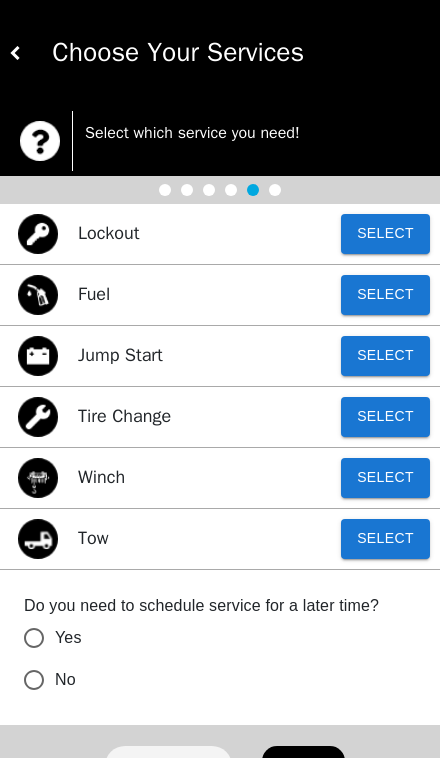 click on "Select" at bounding box center [385, 539] 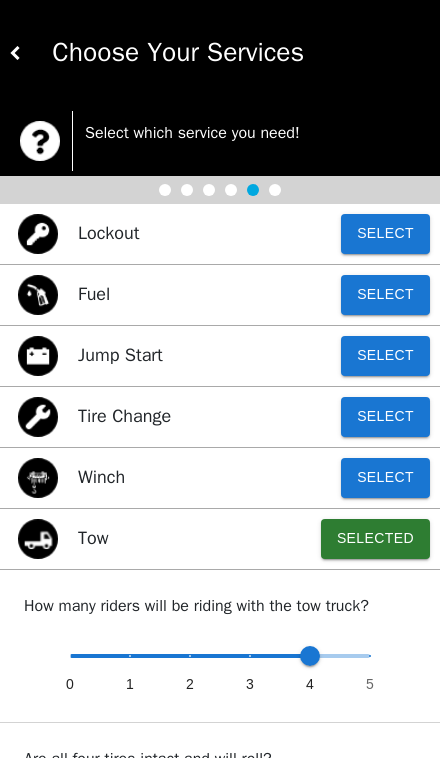 type on "0" 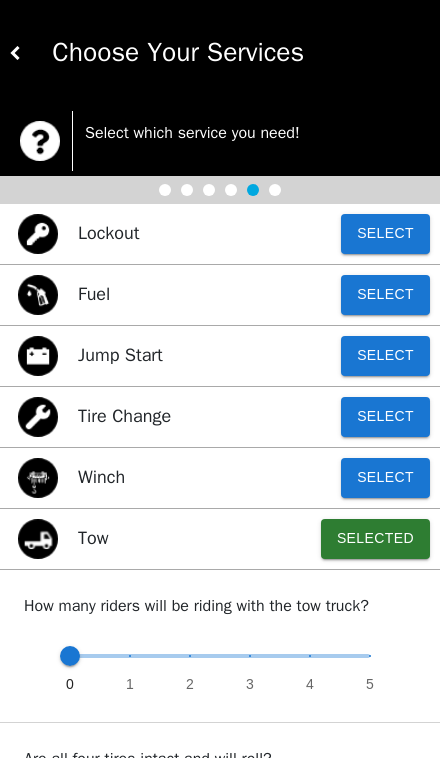 click at bounding box center (70, 656) 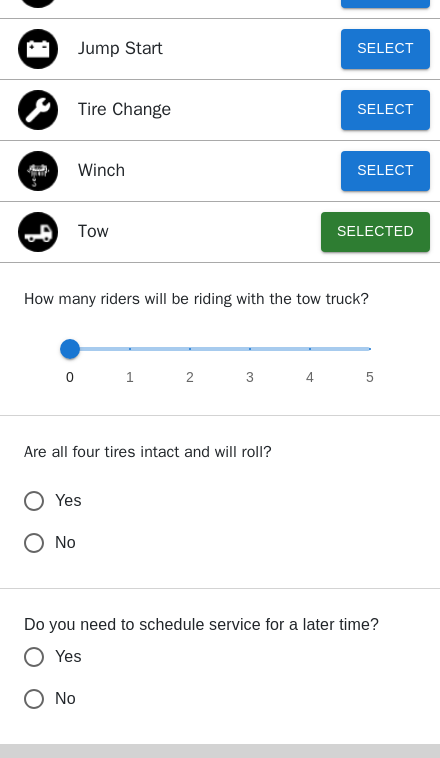 scroll, scrollTop: 321, scrollLeft: 0, axis: vertical 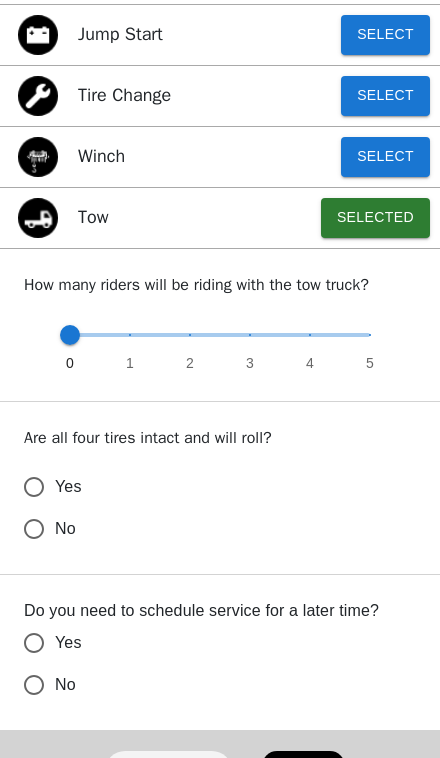 click on "Yes" at bounding box center [34, 487] 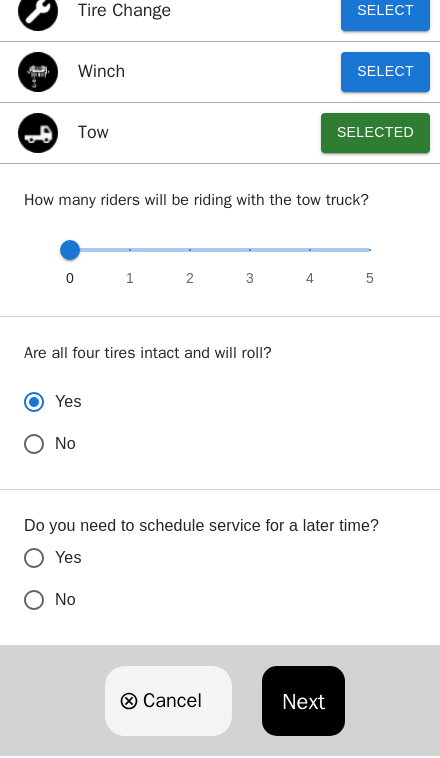 scroll, scrollTop: 437, scrollLeft: 0, axis: vertical 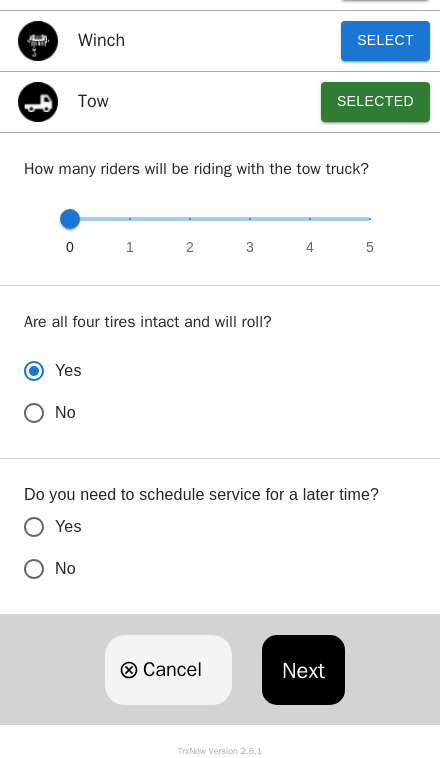click on "No" at bounding box center (34, 413) 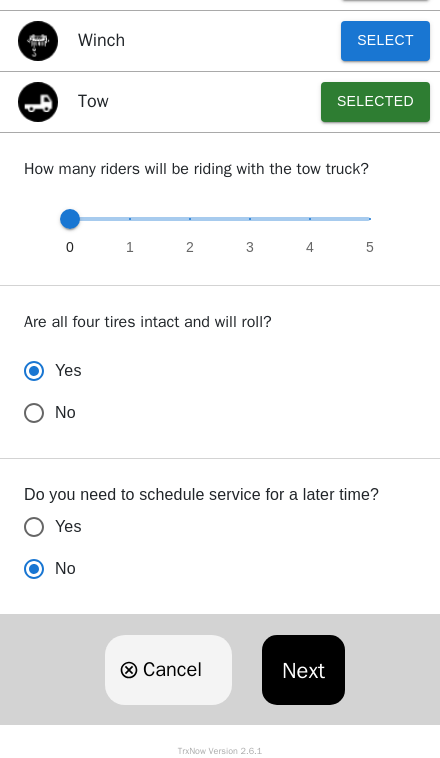 click on "Next" at bounding box center (303, 670) 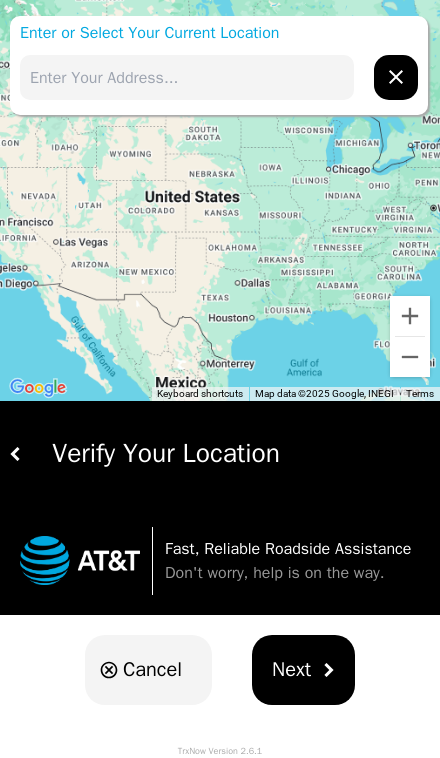 scroll, scrollTop: 0, scrollLeft: 0, axis: both 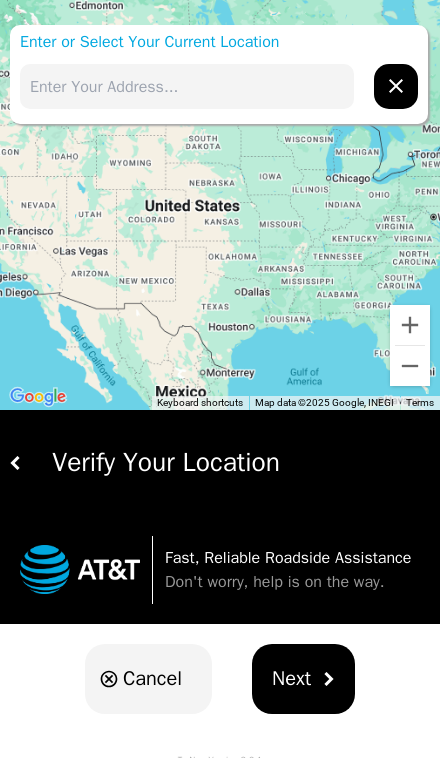 click at bounding box center (187, 86) 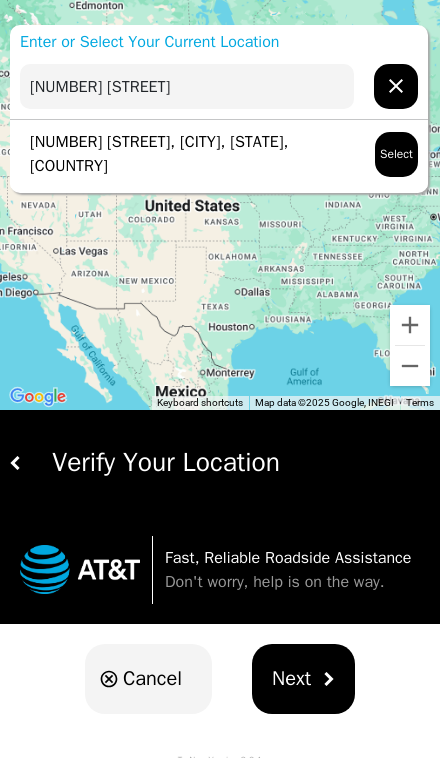 click on "[NUMBER] [STREET], [CITY], [STATE], [COUNTRY]" at bounding box center [187, 154] 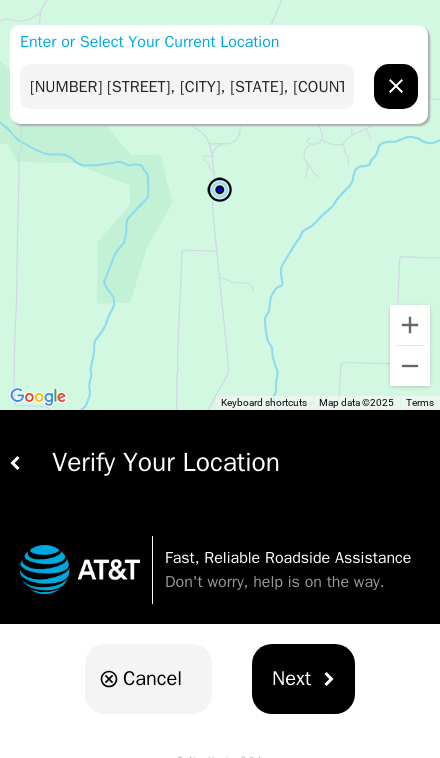 click on "Next" at bounding box center [291, 679] 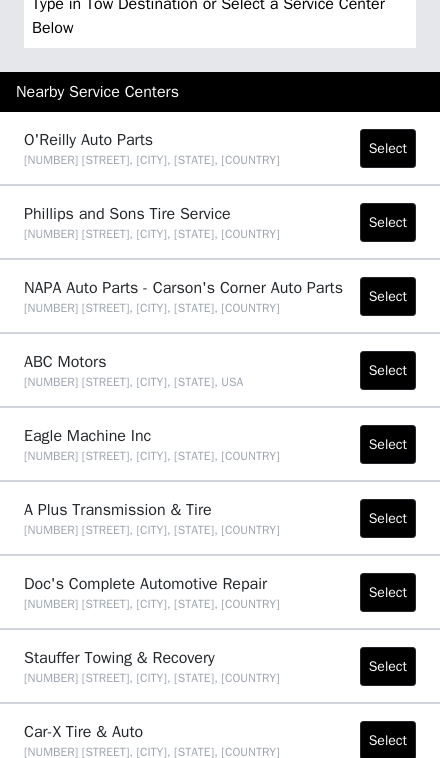 scroll, scrollTop: 0, scrollLeft: 0, axis: both 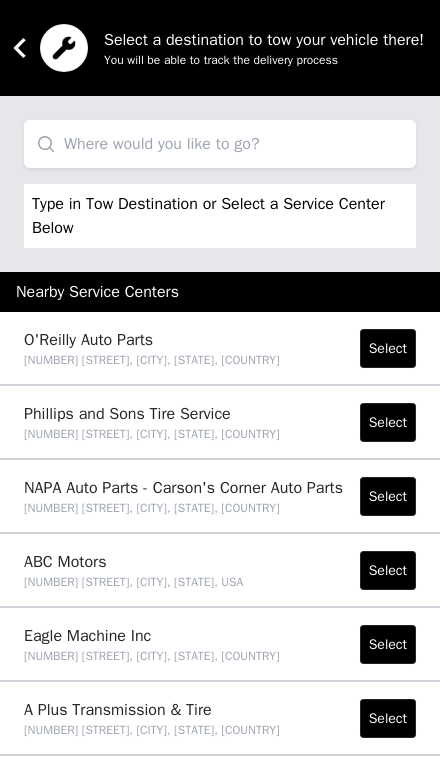 click at bounding box center [220, 144] 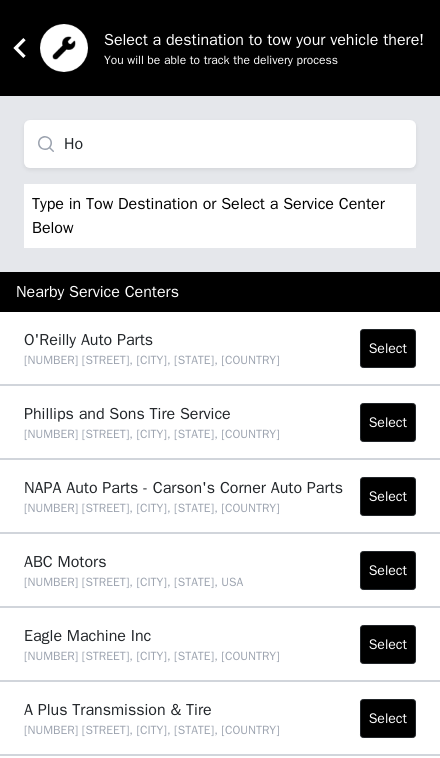 type on "H" 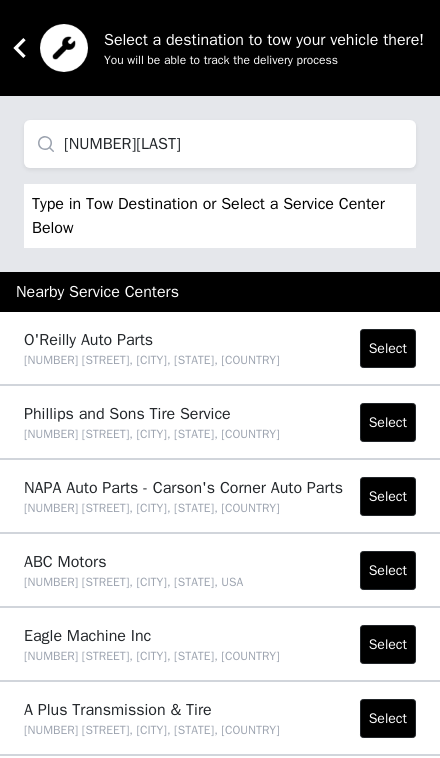 click on "[NUMBER][LAST]" at bounding box center (220, 144) 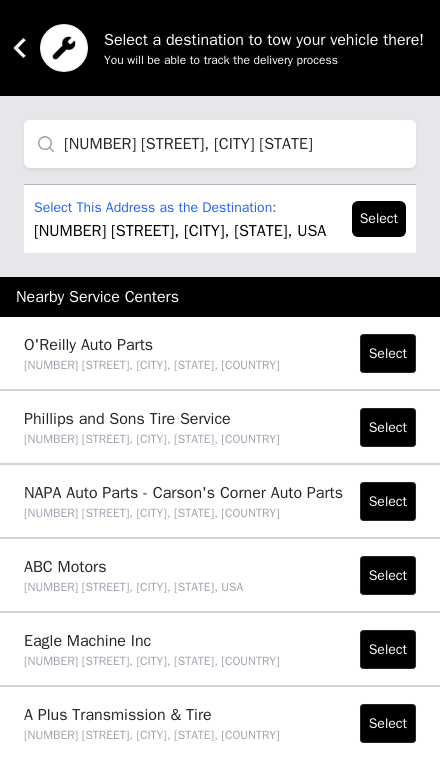 type on "[NUMBER] [STREET], [CITY] [STATE]" 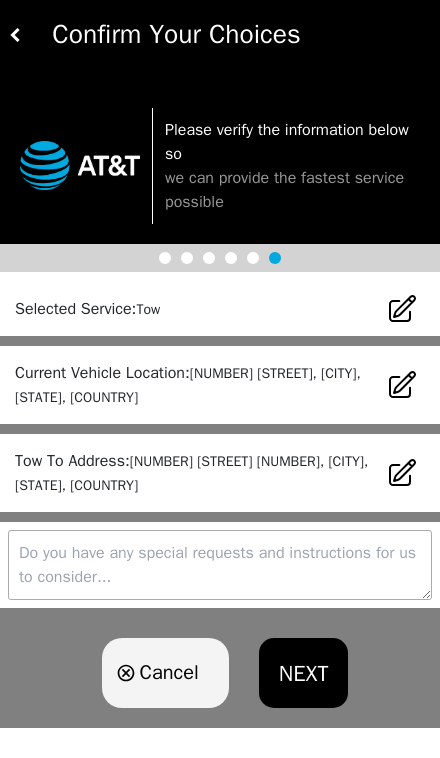 scroll, scrollTop: 31, scrollLeft: 0, axis: vertical 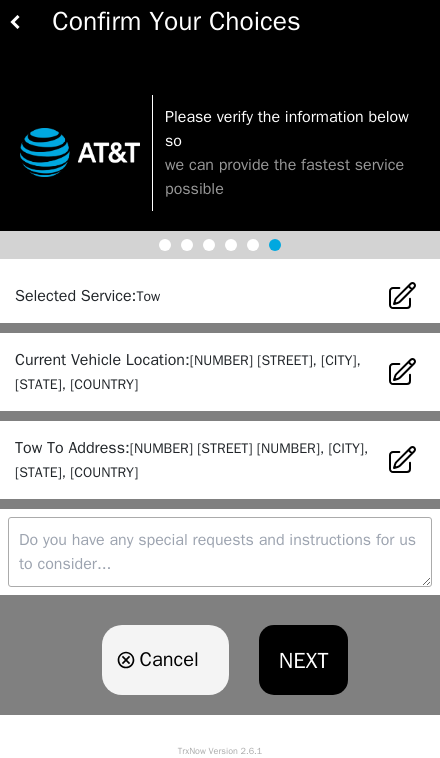 click at bounding box center [220, 552] 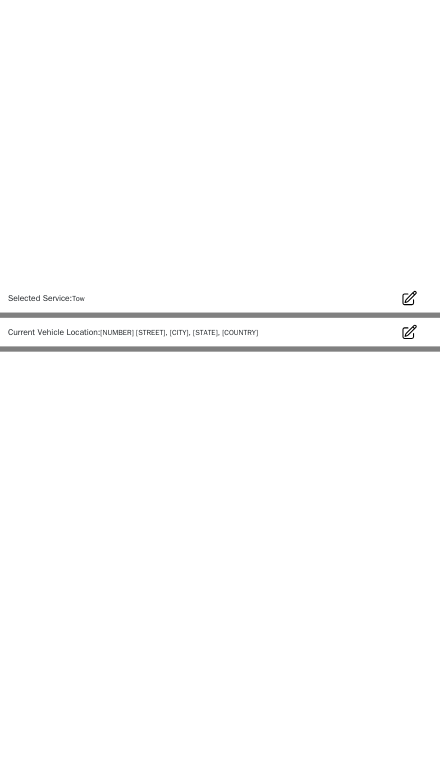 scroll, scrollTop: 31, scrollLeft: 0, axis: vertical 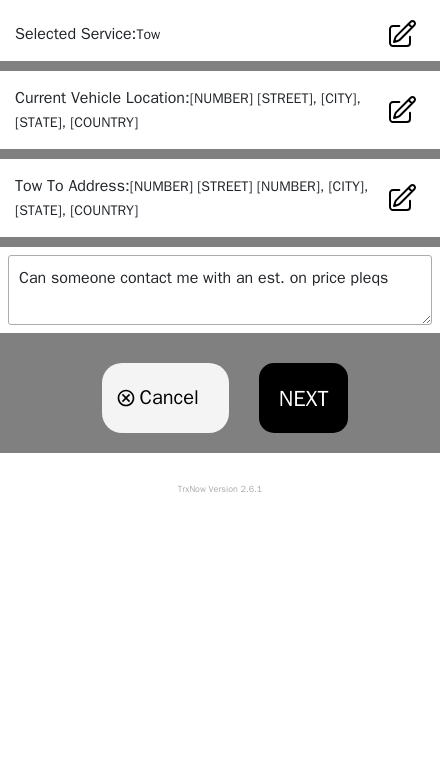 type on "Can someone contact me with an est. on price pleqse" 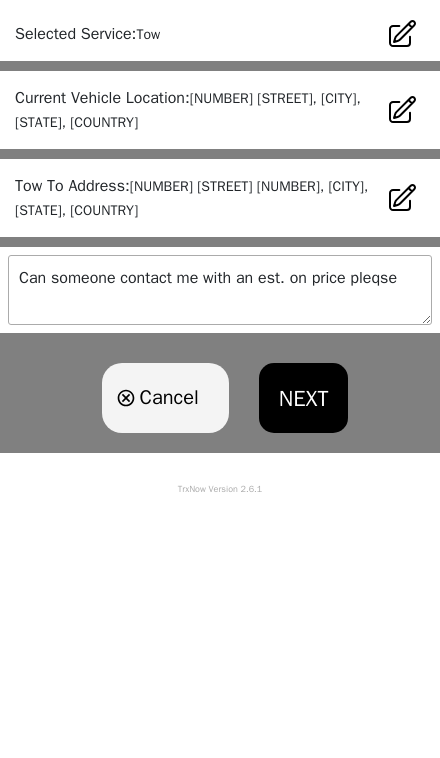 click on "NEXT" at bounding box center [304, 660] 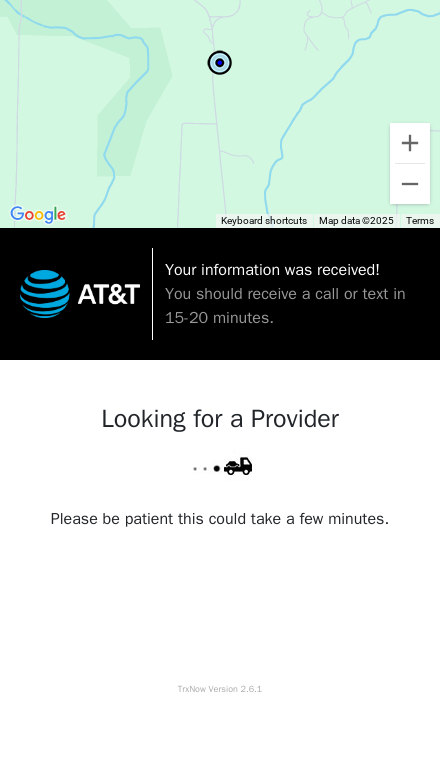 scroll, scrollTop: 0, scrollLeft: 0, axis: both 